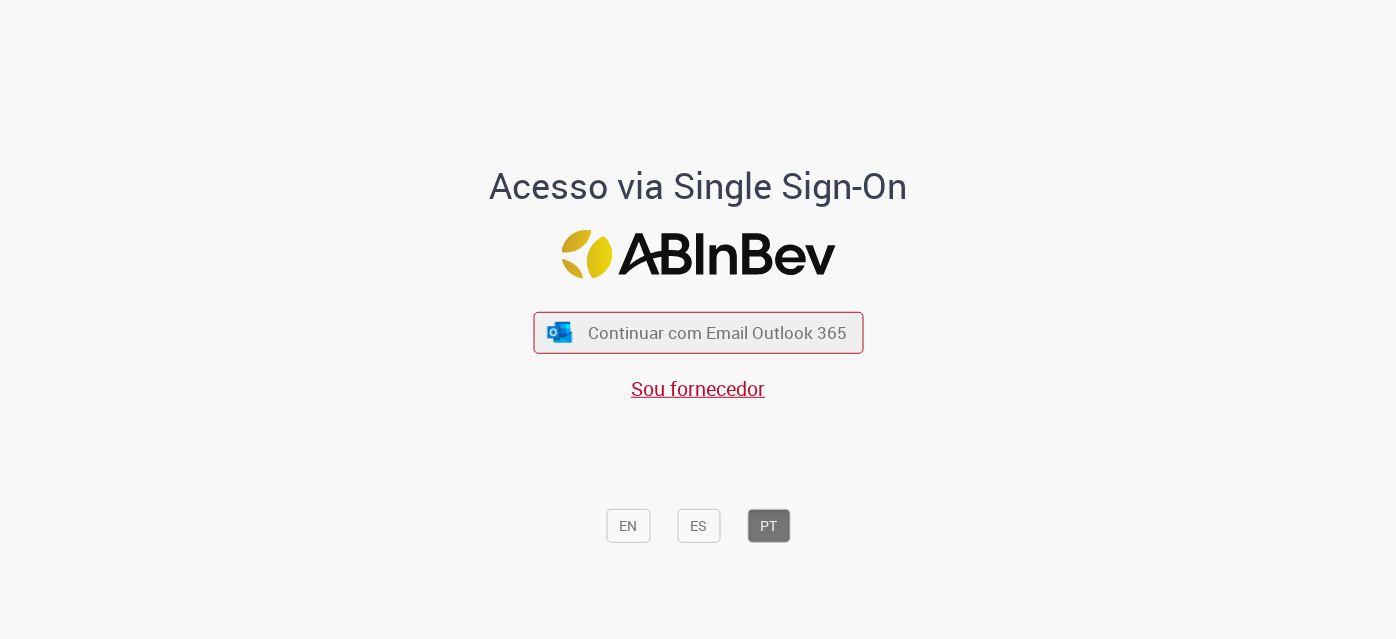 scroll, scrollTop: 0, scrollLeft: 0, axis: both 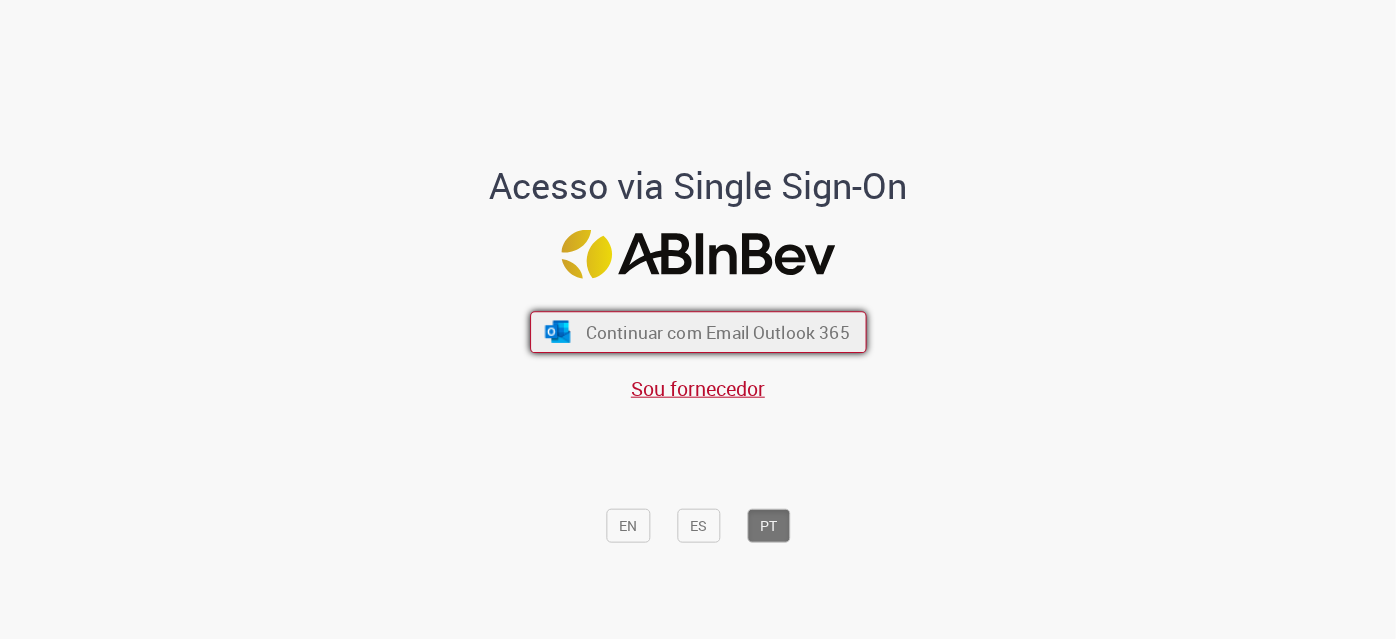 click on "Continuar com Email Outlook 365" at bounding box center [717, 332] 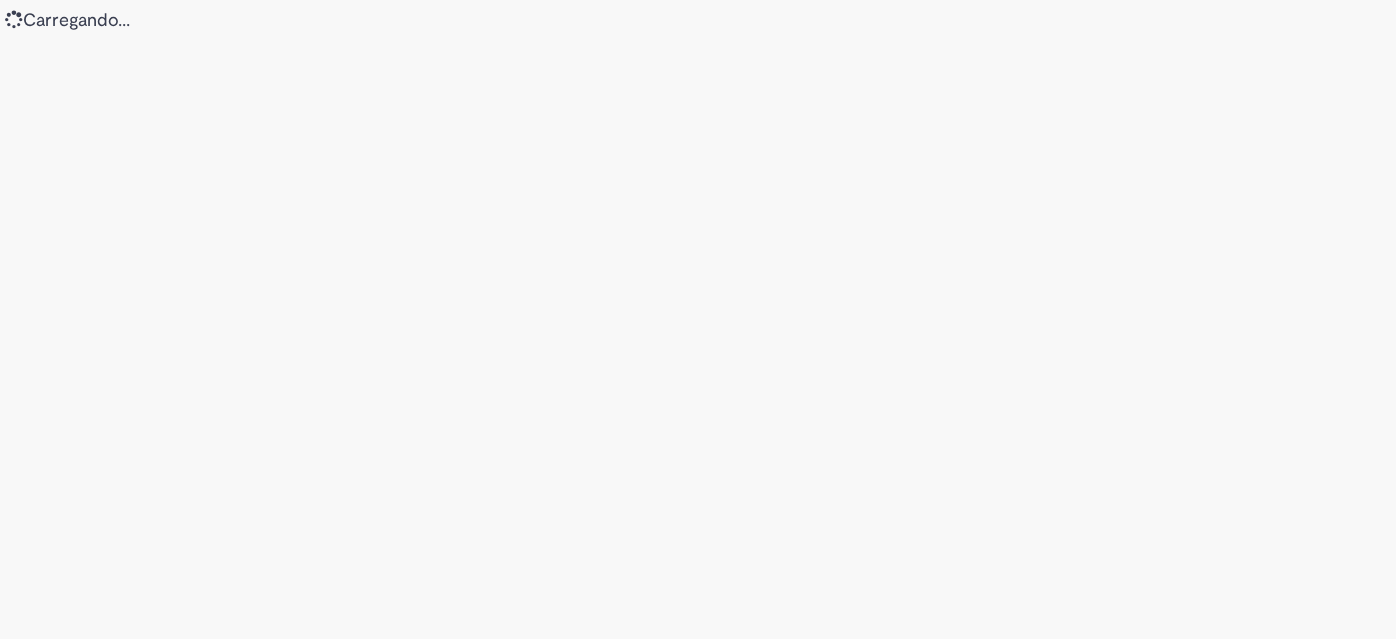 scroll, scrollTop: 0, scrollLeft: 0, axis: both 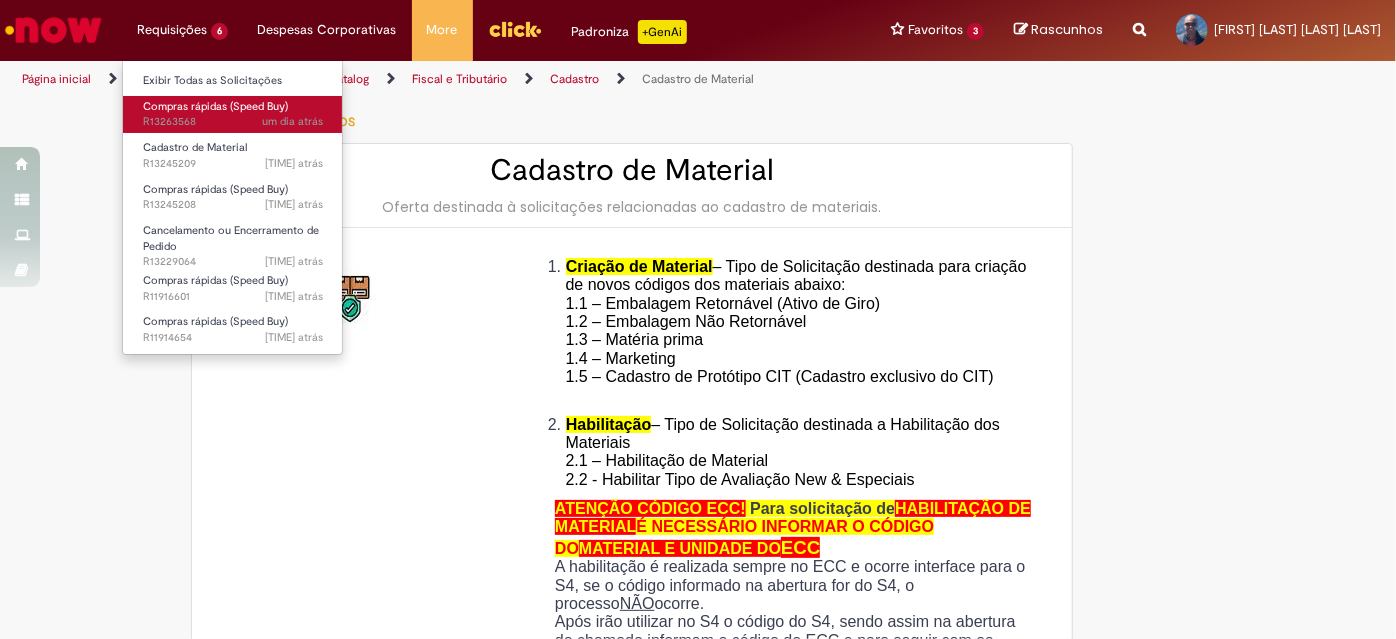 click on "um dia atrás um dia atrás  [TICKET_NUMBER]" at bounding box center (233, 122) 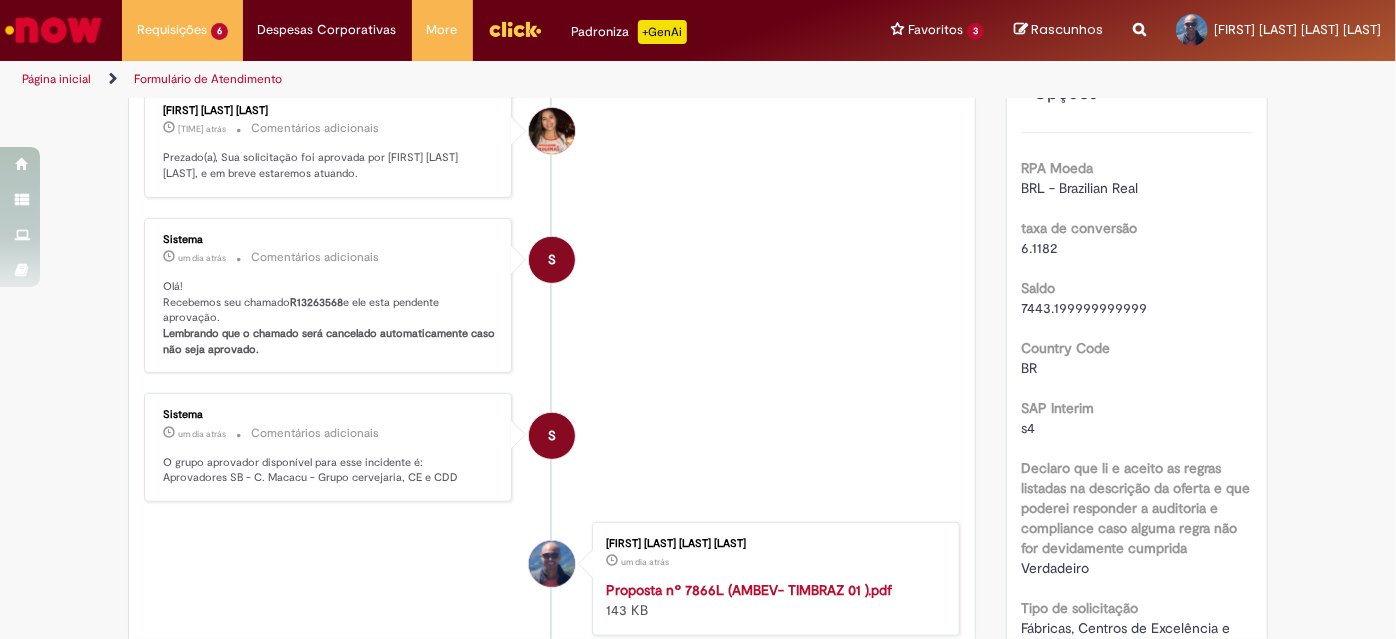 scroll, scrollTop: 0, scrollLeft: 0, axis: both 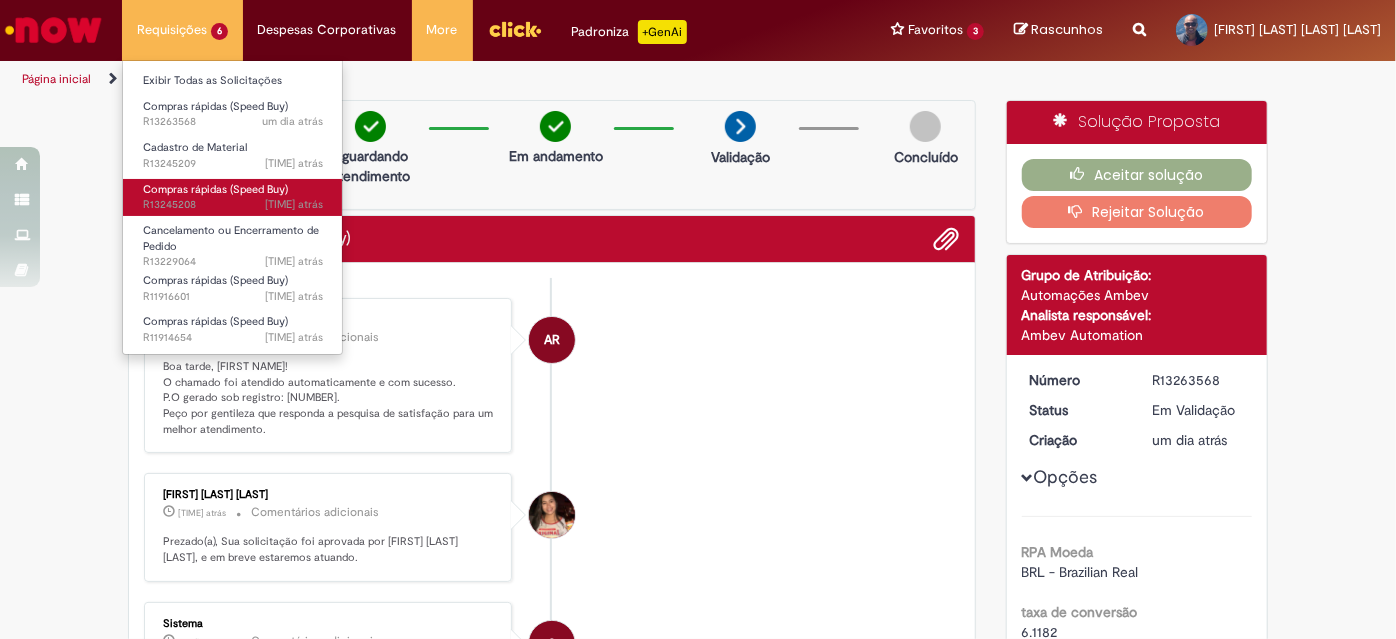 click on "Compras rápidas (Speed Buy)" at bounding box center (215, 189) 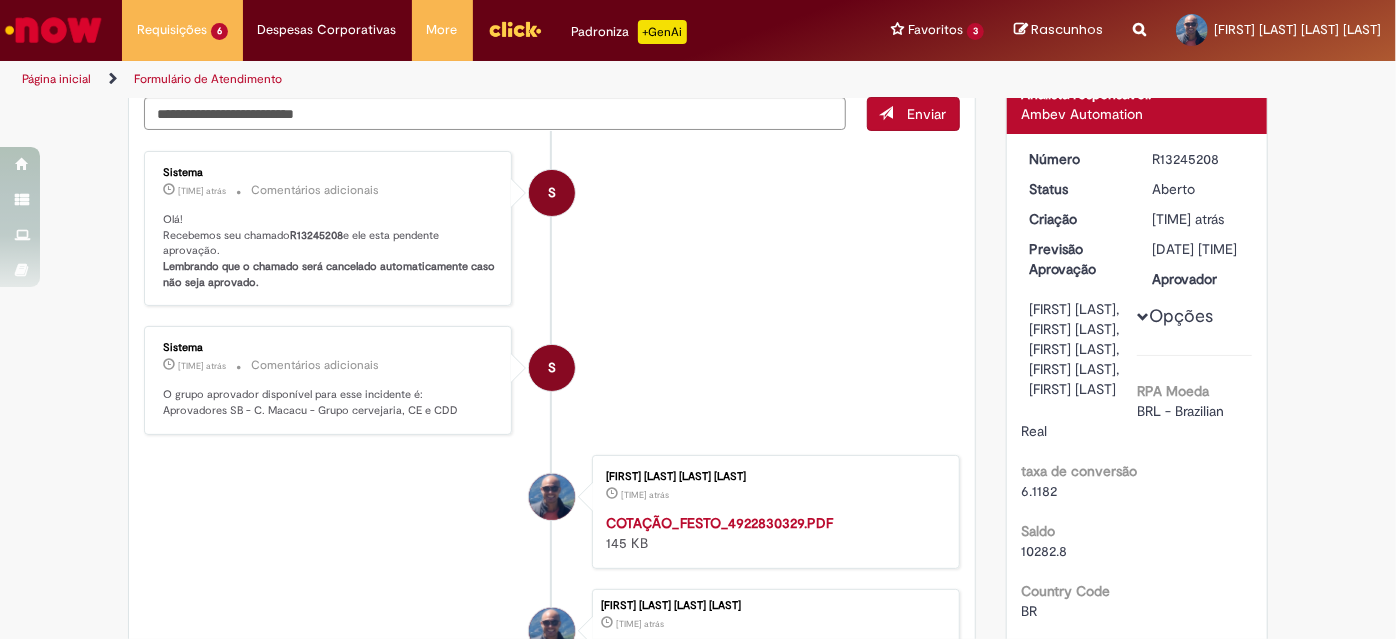 scroll, scrollTop: 0, scrollLeft: 0, axis: both 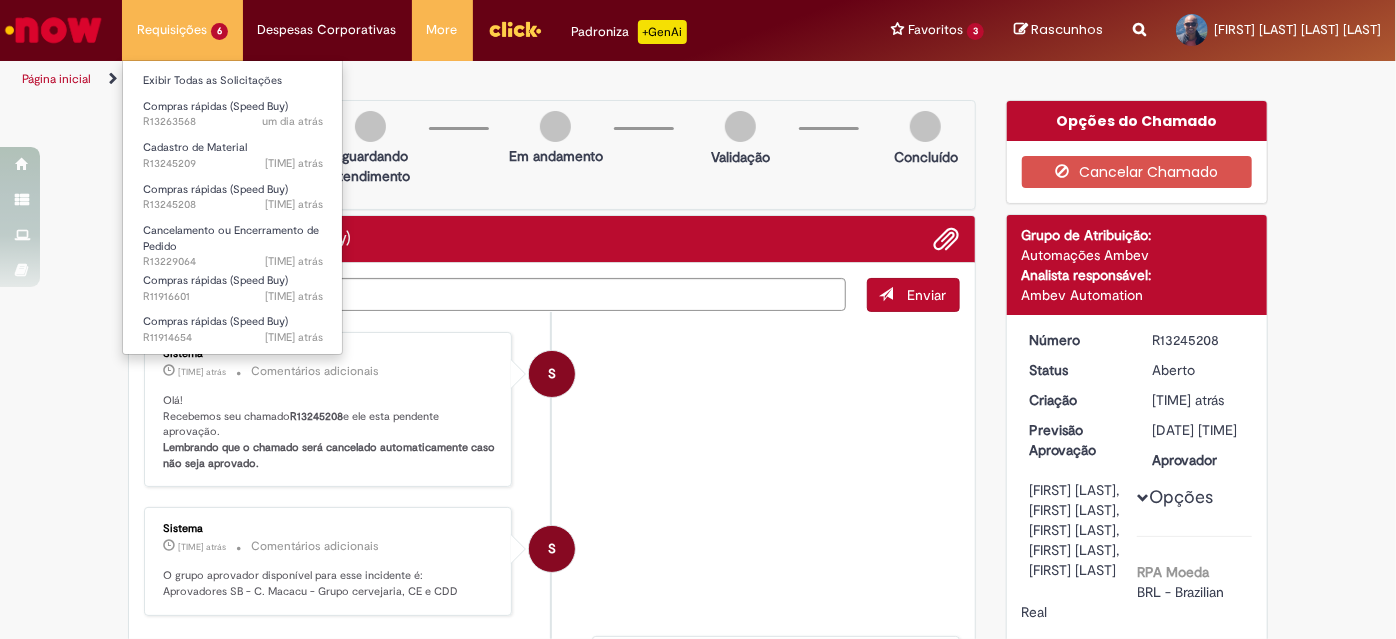 click on "Requisições   6
Exibir Todas as Solicitações
Compras rápidas (Speed Buy)
um dia atrás um dia atrás  [TICKET_NUMBER]
Cadastro de Material
4d atrás 4 dias atrás  [TICKET_NUMBER]
Compras rápidas (Speed Buy)
4d atrás 4 dias atrás  [TICKET_NUMBER]
Cancelamento ou Encerramento de Pedido
9d atrás 9 dias atrás  [TICKET_NUMBER]
Compras rápidas (Speed Buy)
11 mês(es) atrás 11 meses atrás  [TICKET_NUMBER]
Compras rápidas (Speed Buy)
11 mês(es) atrás 11 meses atrás  [TICKET_NUMBER]" at bounding box center [182, 30] 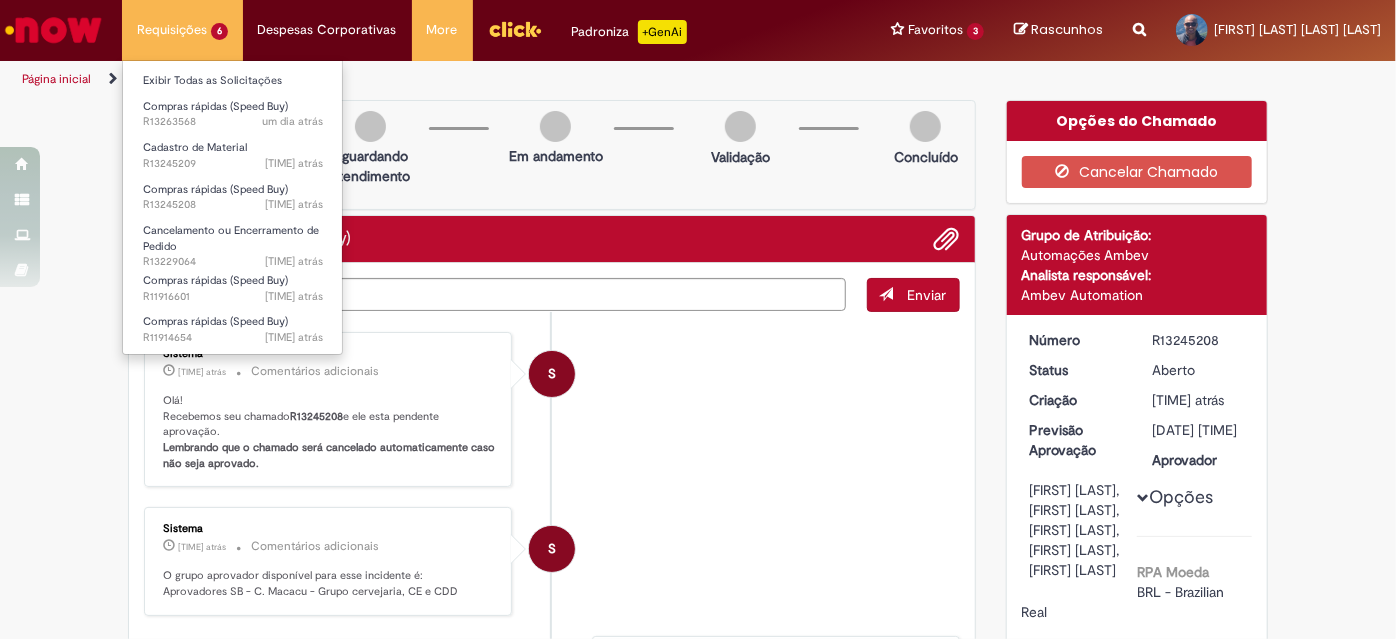 click on "Requisições   6
Exibir Todas as Solicitações
Compras rápidas (Speed Buy)
um dia atrás um dia atrás  [TICKET_NUMBER]
Cadastro de Material
4d atrás 4 dias atrás  [TICKET_NUMBER]
Compras rápidas (Speed Buy)
4d atrás 4 dias atrás  [TICKET_NUMBER]
Cancelamento ou Encerramento de Pedido
9d atrás 9 dias atrás  [TICKET_NUMBER]
Compras rápidas (Speed Buy)
11 mês(es) atrás 11 meses atrás  [TICKET_NUMBER]
Compras rápidas (Speed Buy)
11 mês(es) atrás 11 meses atrás  [TICKET_NUMBER]" at bounding box center [182, 30] 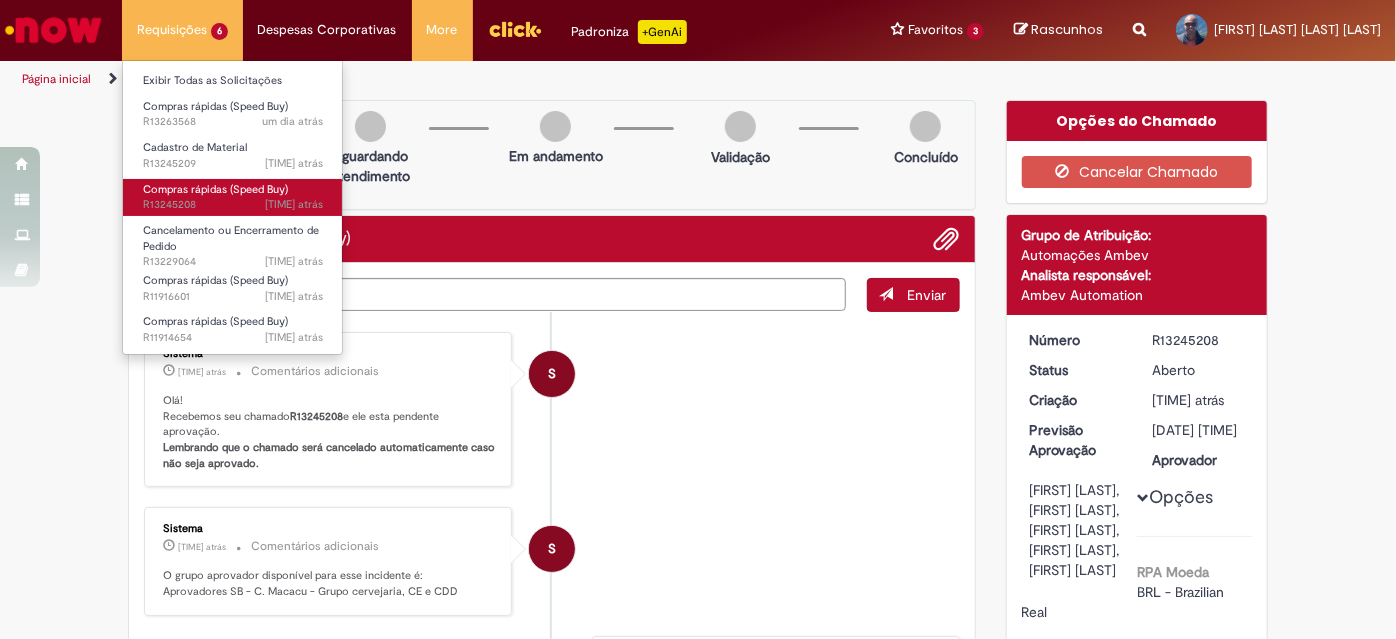 click on "[TIME] atrás [TIME] atrás  R13245208" at bounding box center [233, 205] 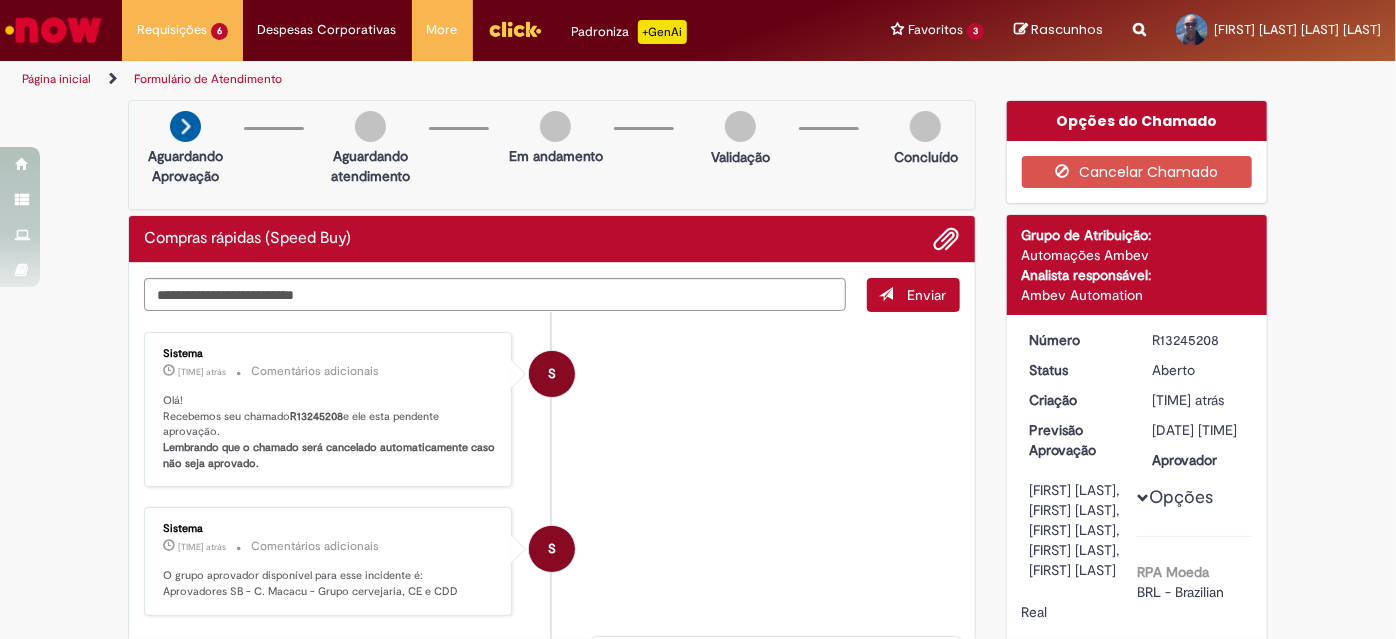 click on "Sistema
[TIME] atrás [TIME] atrás     Comentários adicionais
Olá!  Recebemos seu chamado  R13245208  e ele esta pendente aprovação.  Lembrando que o chamado será cancelado automaticamente caso não seja aprovado." at bounding box center [552, 410] 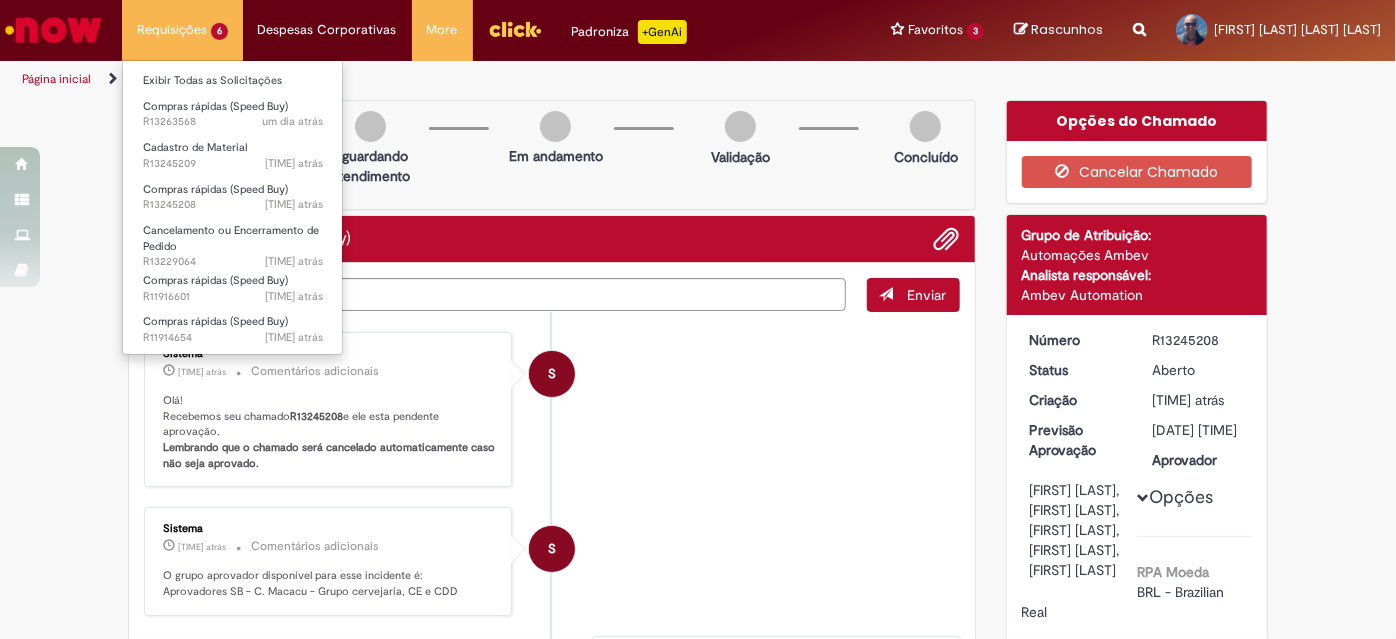 click on "Requisições   6
Exibir Todas as Solicitações
Compras rápidas (Speed Buy)
um dia atrás um dia atrás  [TICKET_NUMBER]
Cadastro de Material
4d atrás 4 dias atrás  [TICKET_NUMBER]
Compras rápidas (Speed Buy)
4d atrás 4 dias atrás  [TICKET_NUMBER]
Cancelamento ou Encerramento de Pedido
9d atrás 9 dias atrás  [TICKET_NUMBER]
Compras rápidas (Speed Buy)
11 mês(es) atrás 11 meses atrás  [TICKET_NUMBER]
Compras rápidas (Speed Buy)
11 mês(es) atrás 11 meses atrás  [TICKET_NUMBER]" at bounding box center [182, 30] 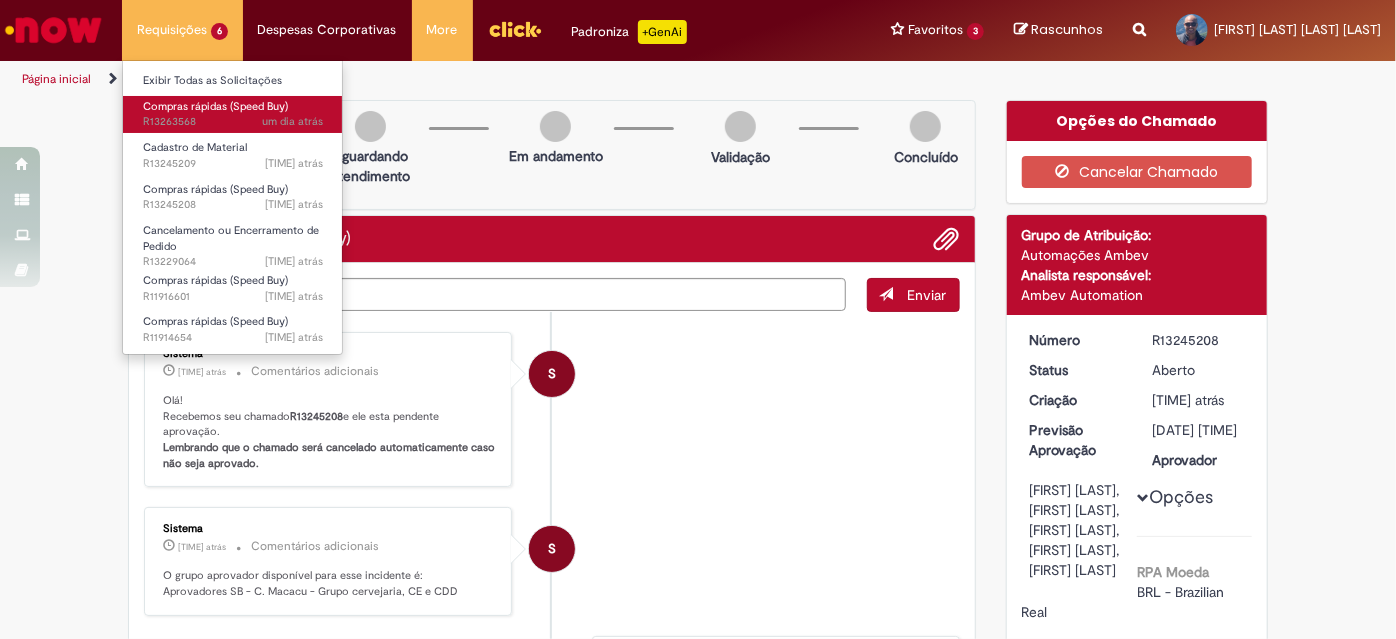 click on "Compras rápidas (Speed Buy)" at bounding box center (215, 106) 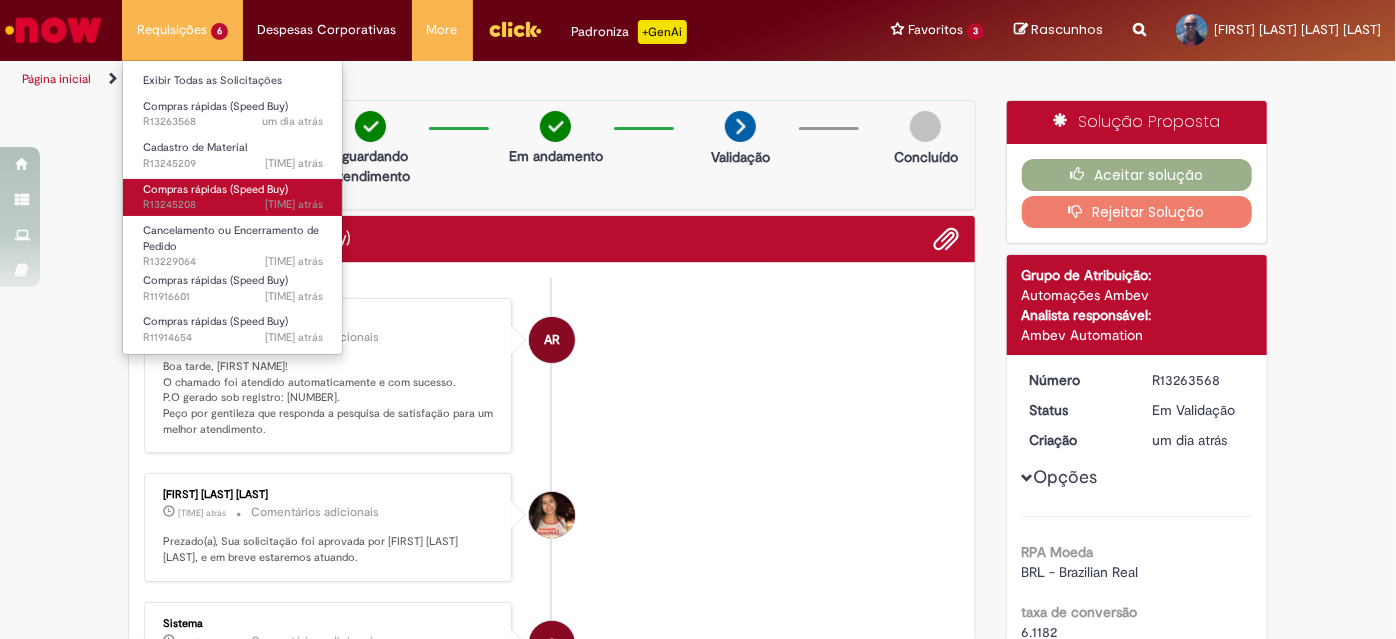 click on "Compras rápidas (Speed Buy)" at bounding box center (215, 189) 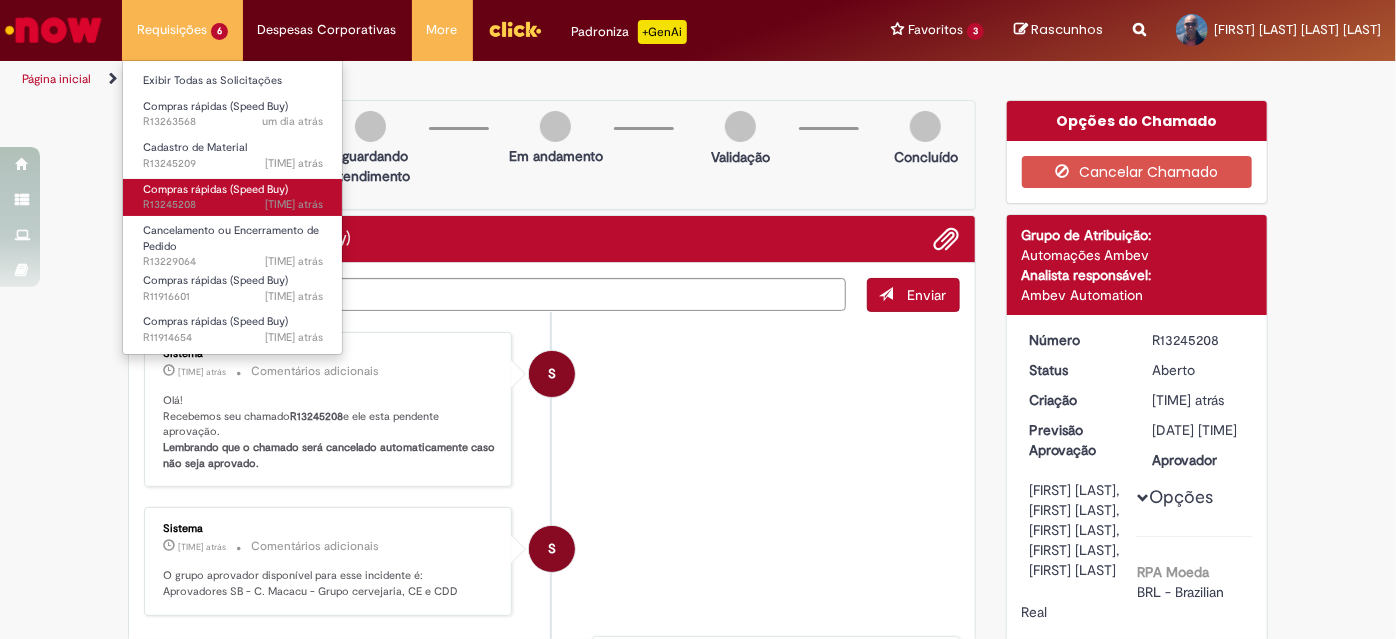 click on "[TIME] atrás [TIME] atrás  R13245208" at bounding box center [233, 205] 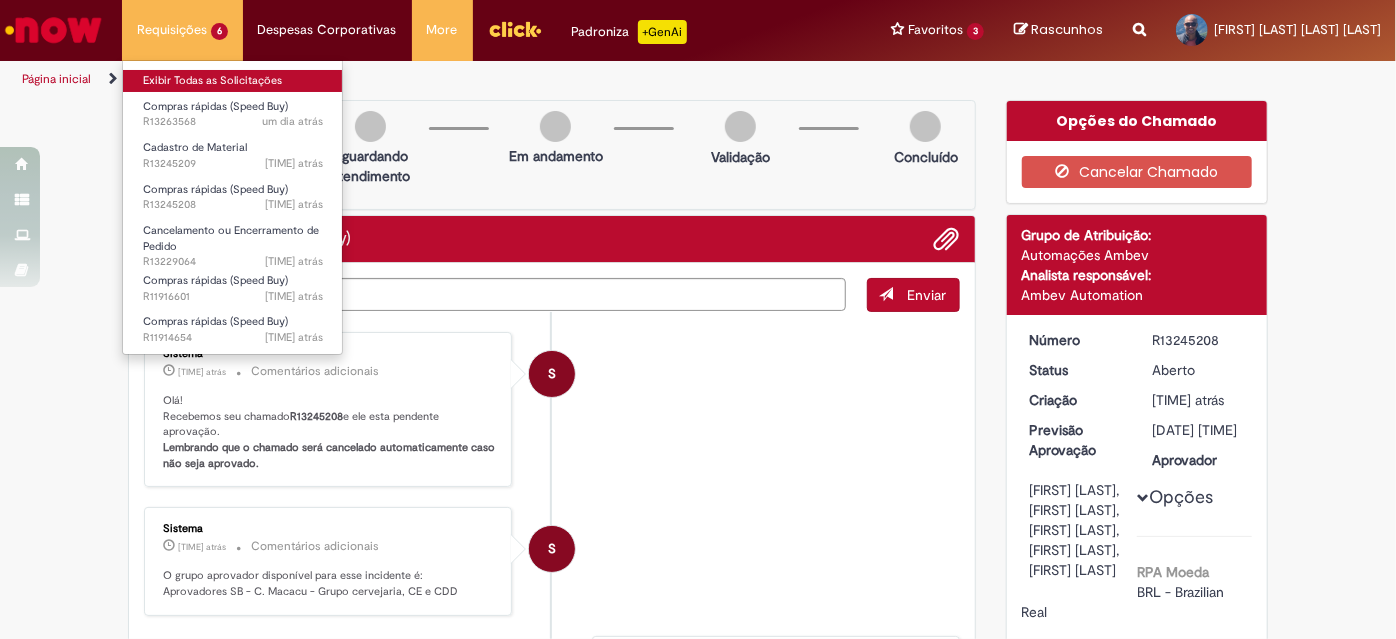 click on "Exibir Todas as Solicitações" at bounding box center [233, 81] 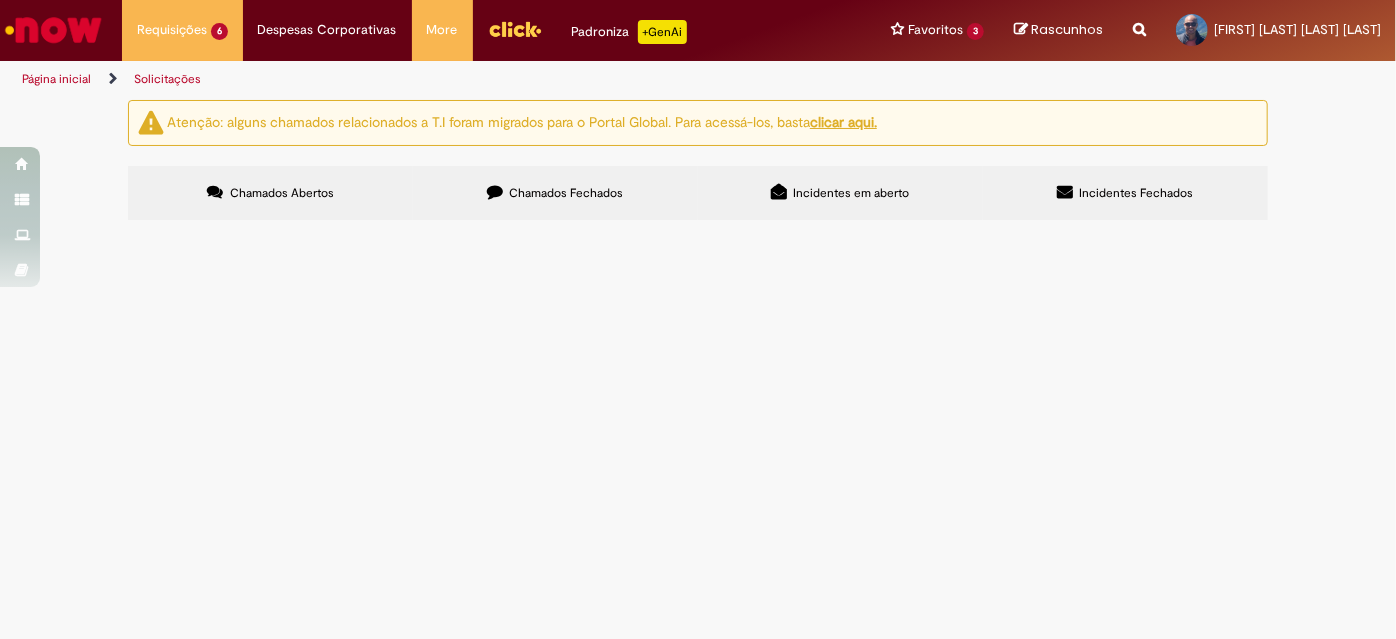 click on "Chamados Fechados" at bounding box center [567, 193] 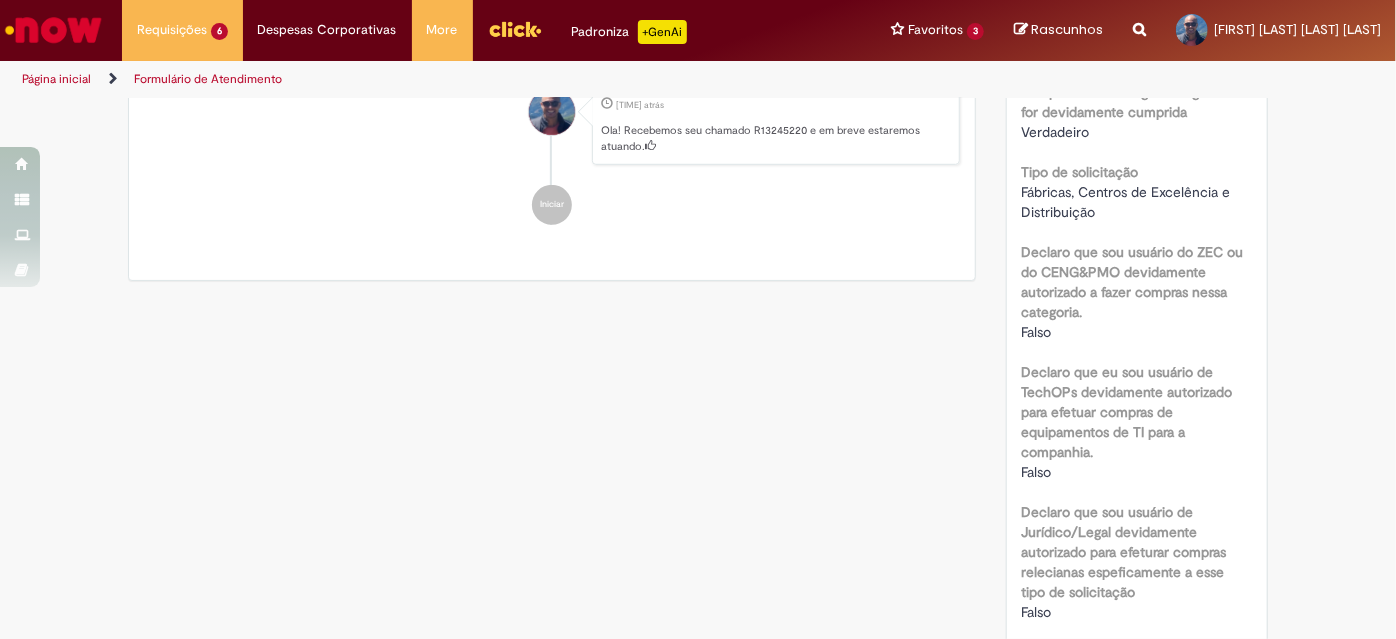 scroll, scrollTop: 606, scrollLeft: 0, axis: vertical 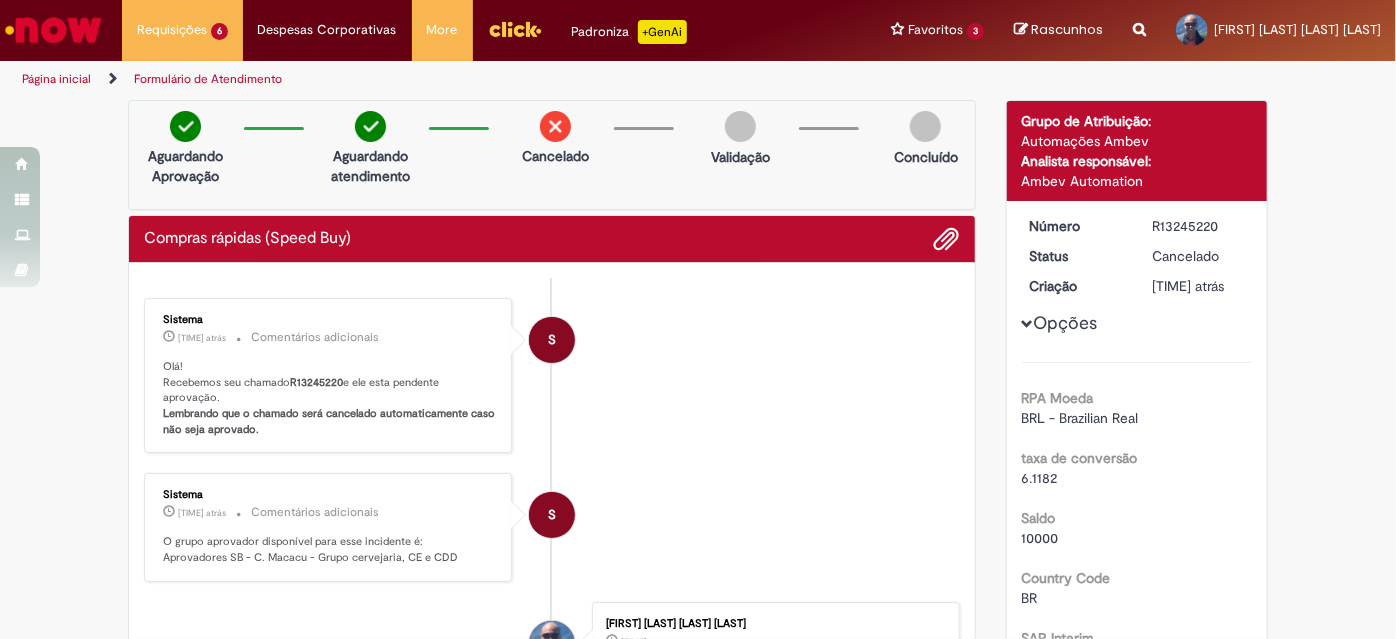 click at bounding box center [555, 126] 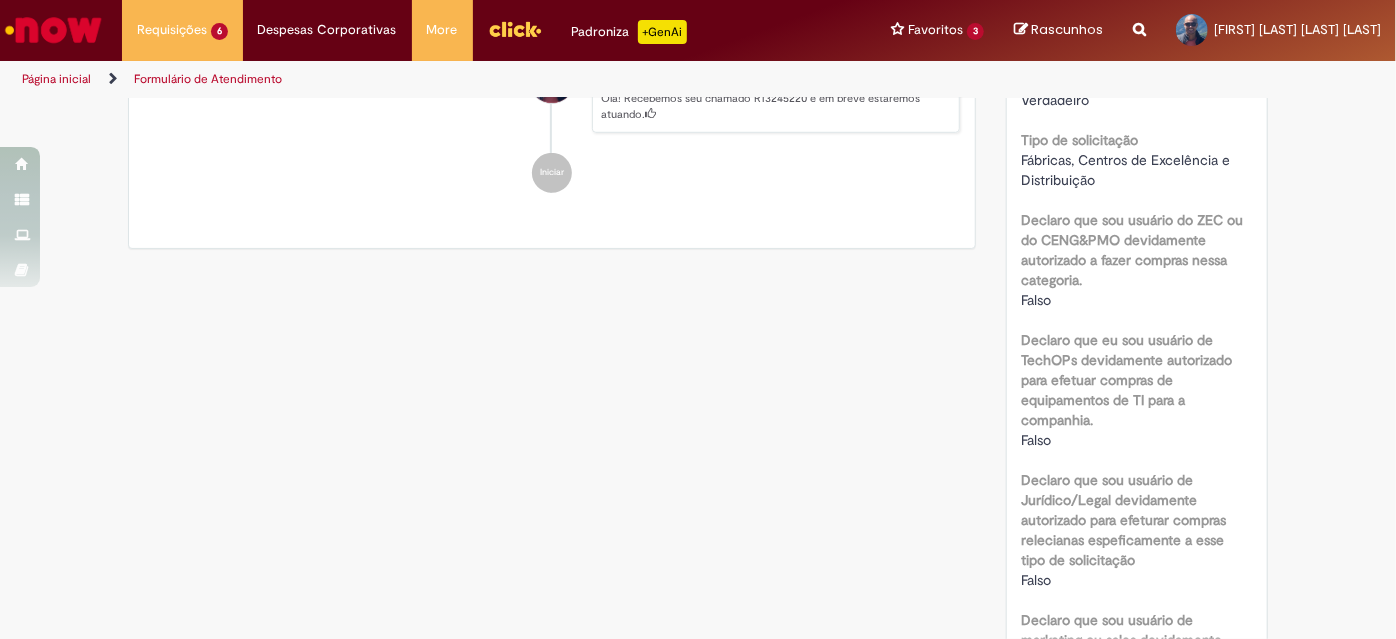 scroll, scrollTop: 716, scrollLeft: 0, axis: vertical 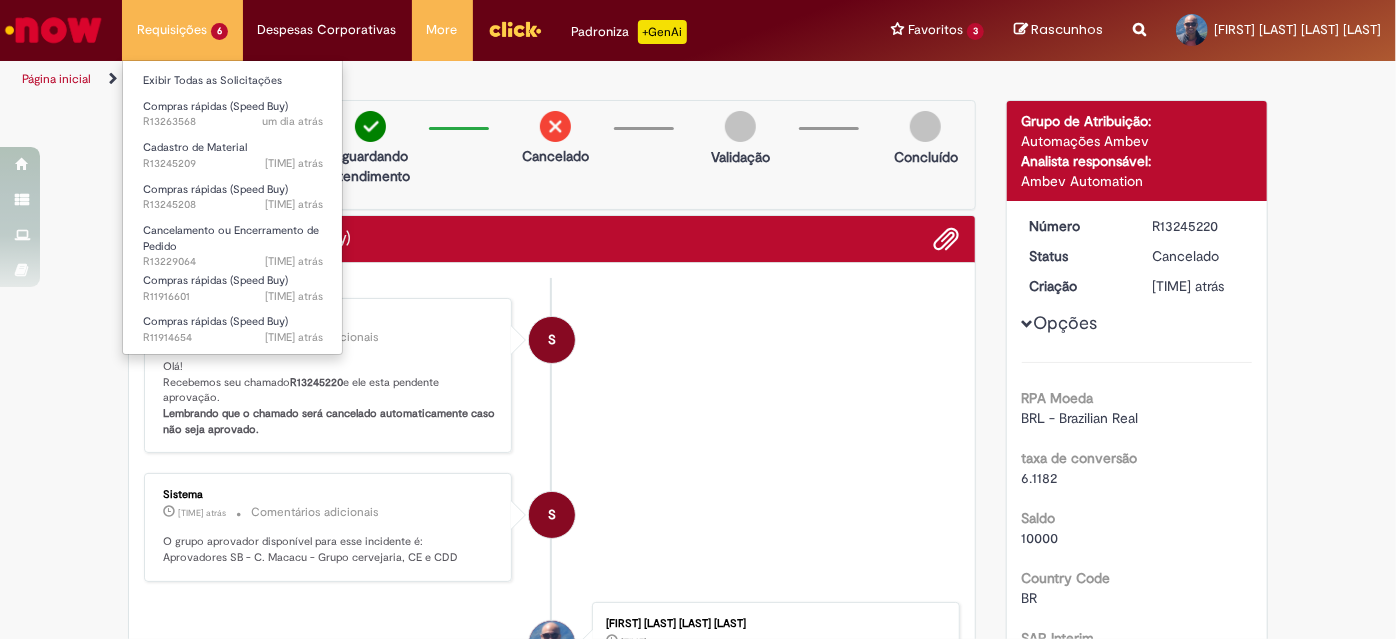 click on "Requisições   6
Exibir Todas as Solicitações
Compras rápidas (Speed Buy)
um dia atrás um dia atrás  [TICKET_NUMBER]
Cadastro de Material
4d atrás 4 dias atrás  [TICKET_NUMBER]
Compras rápidas (Speed Buy)
4d atrás 4 dias atrás  [TICKET_NUMBER]
Cancelamento ou Encerramento de Pedido
9d atrás 9 dias atrás  [TICKET_NUMBER]
Compras rápidas (Speed Buy)
11 mês(es) atrás 11 meses atrás  [TICKET_NUMBER]
Compras rápidas (Speed Buy)
11 mês(es) atrás 11 meses atrás  [TICKET_NUMBER]" at bounding box center [182, 30] 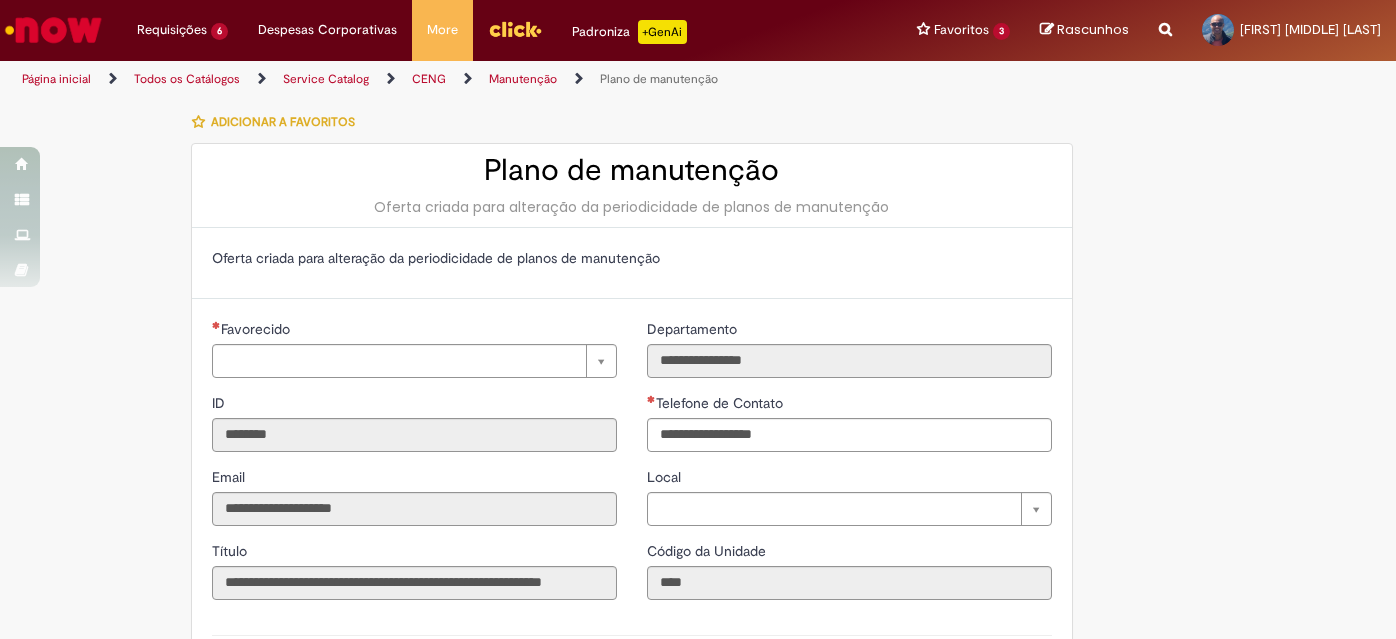 scroll, scrollTop: 0, scrollLeft: 0, axis: both 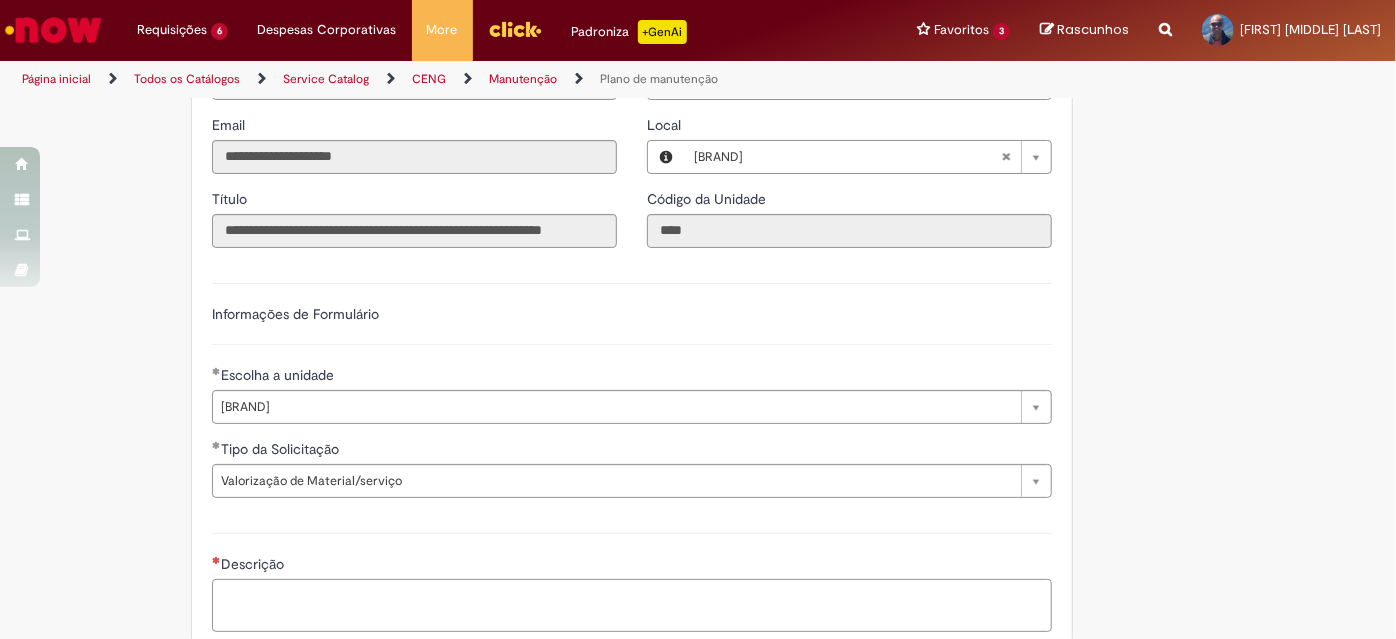 click on "Descrição" at bounding box center [632, 605] 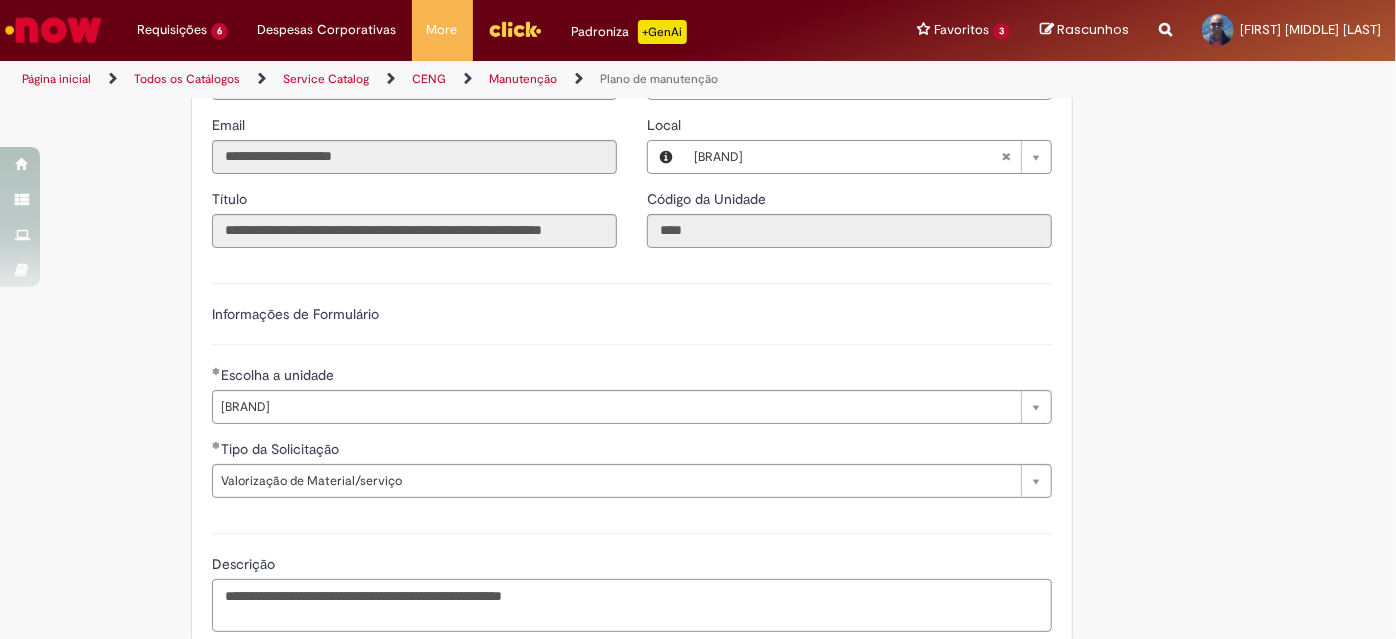 paste on "**********" 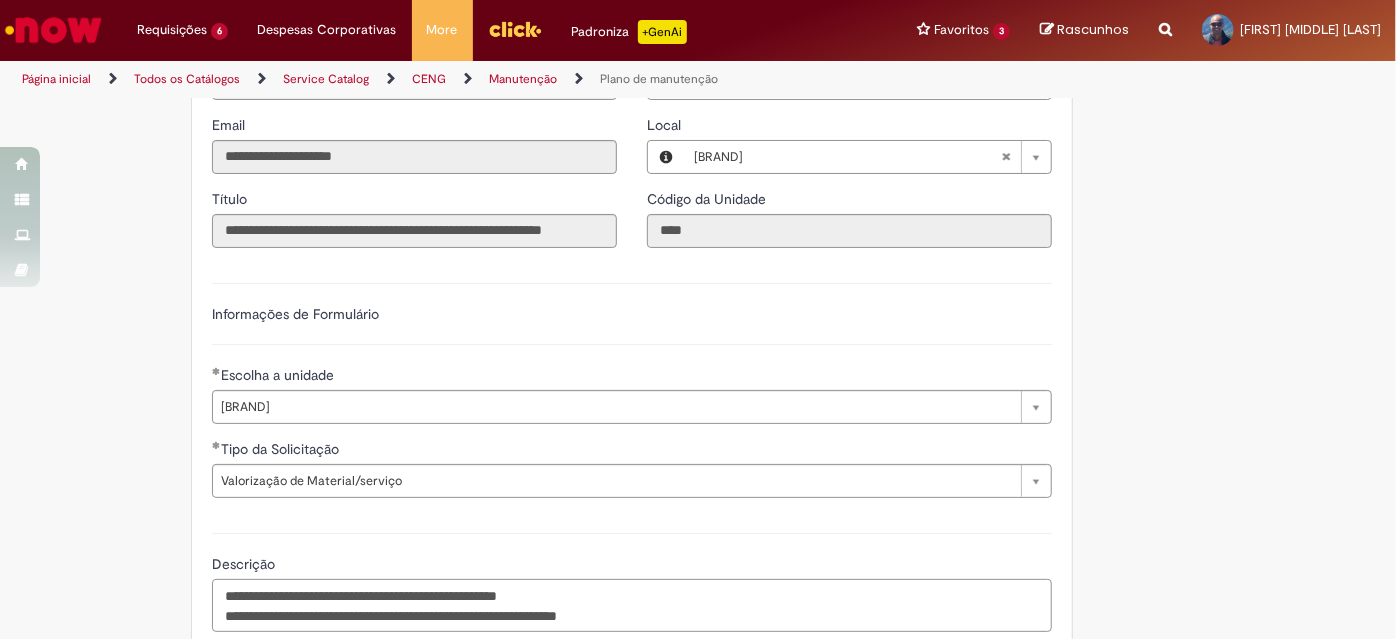 scroll, scrollTop: 415, scrollLeft: 0, axis: vertical 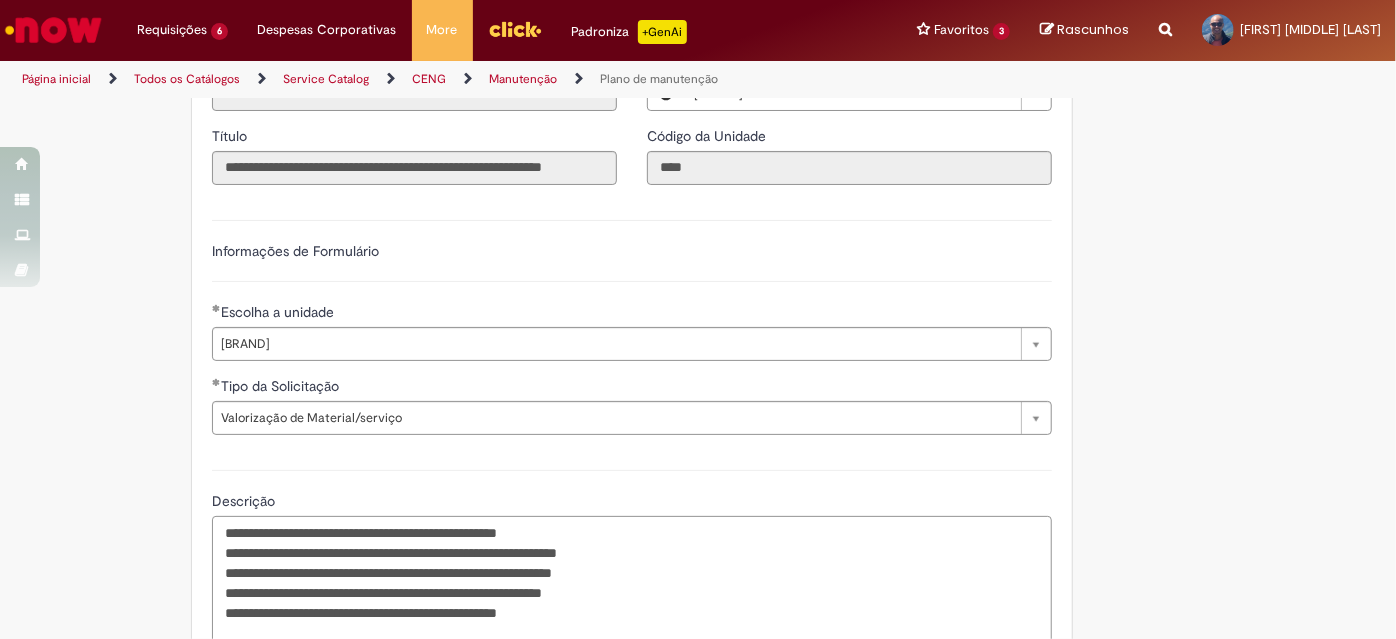 click on "**********" at bounding box center [632, 582] 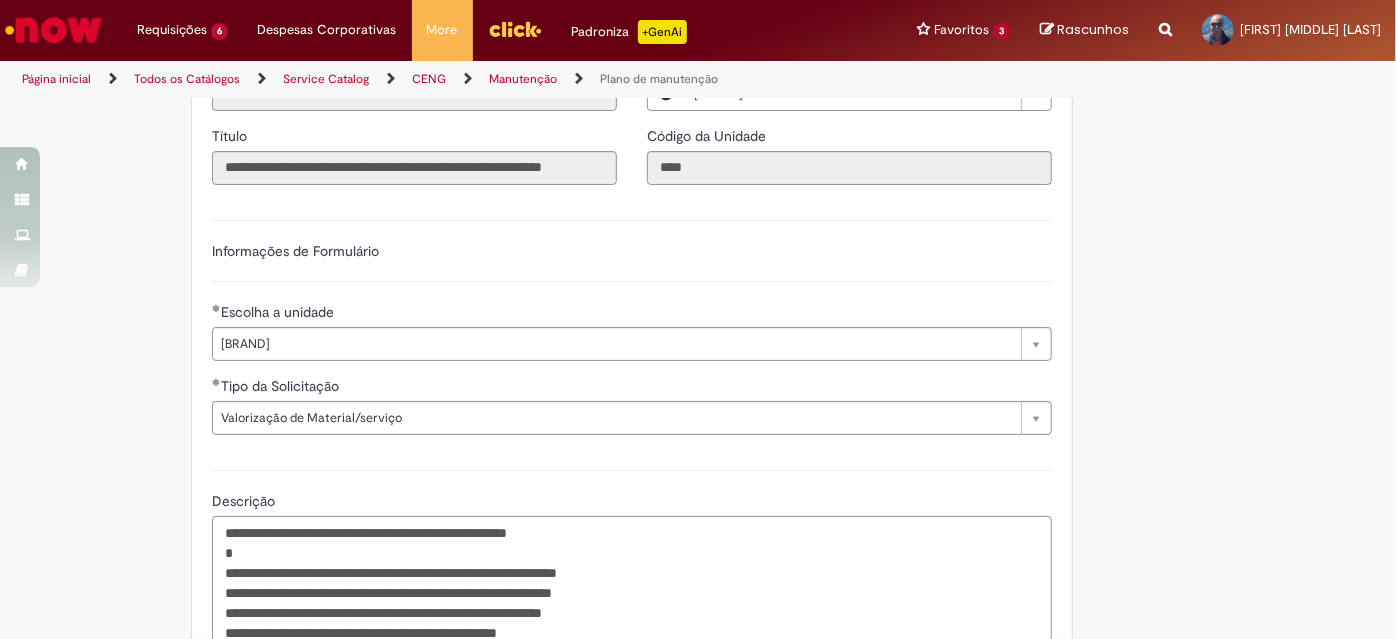 click on "**********" at bounding box center [632, 592] 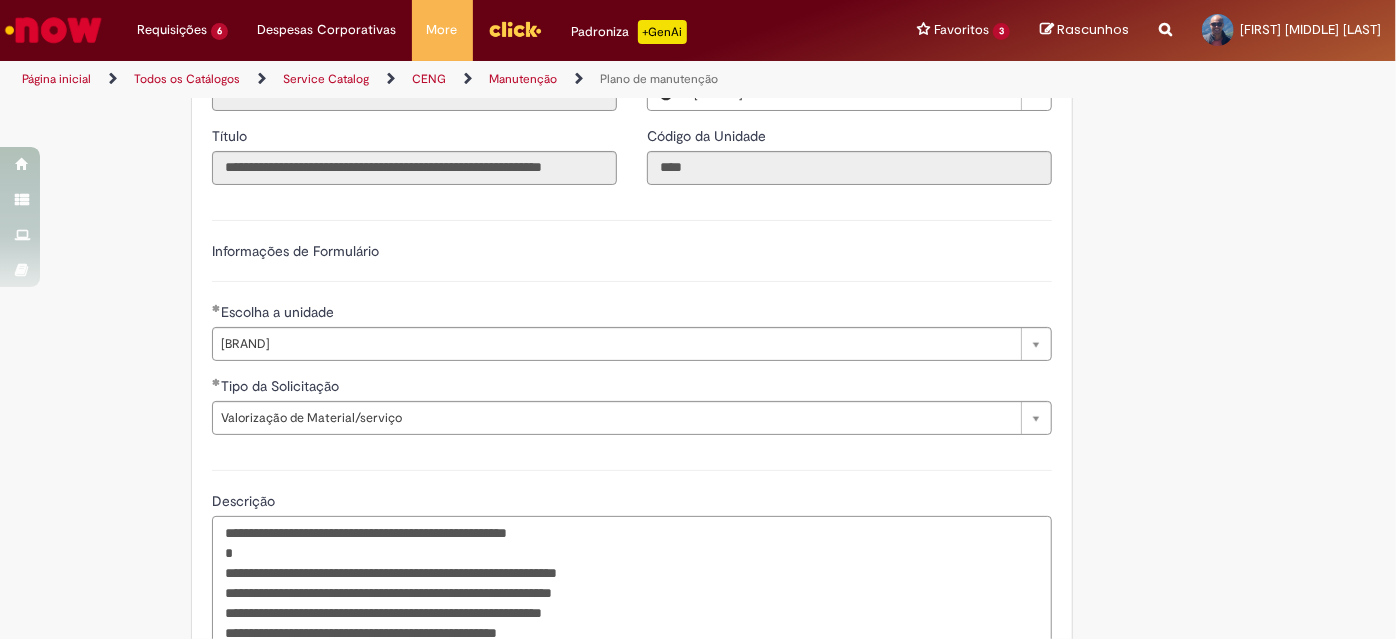 paste on "**********" 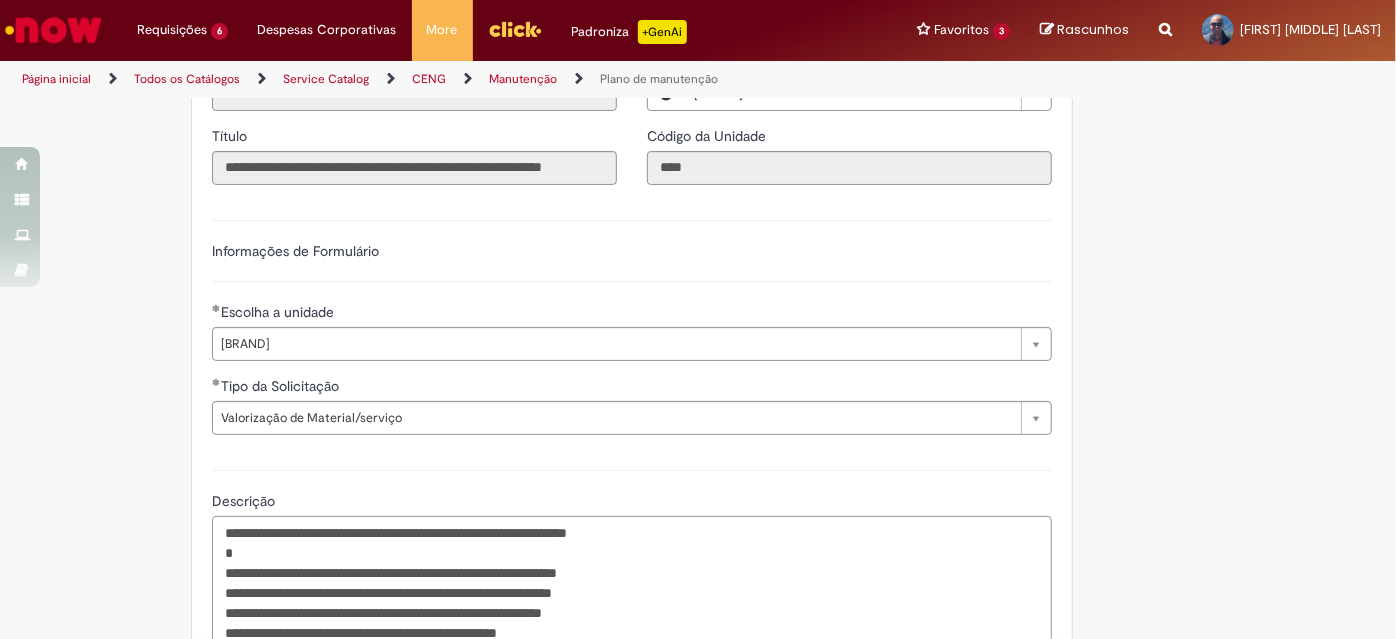 type on "**********" 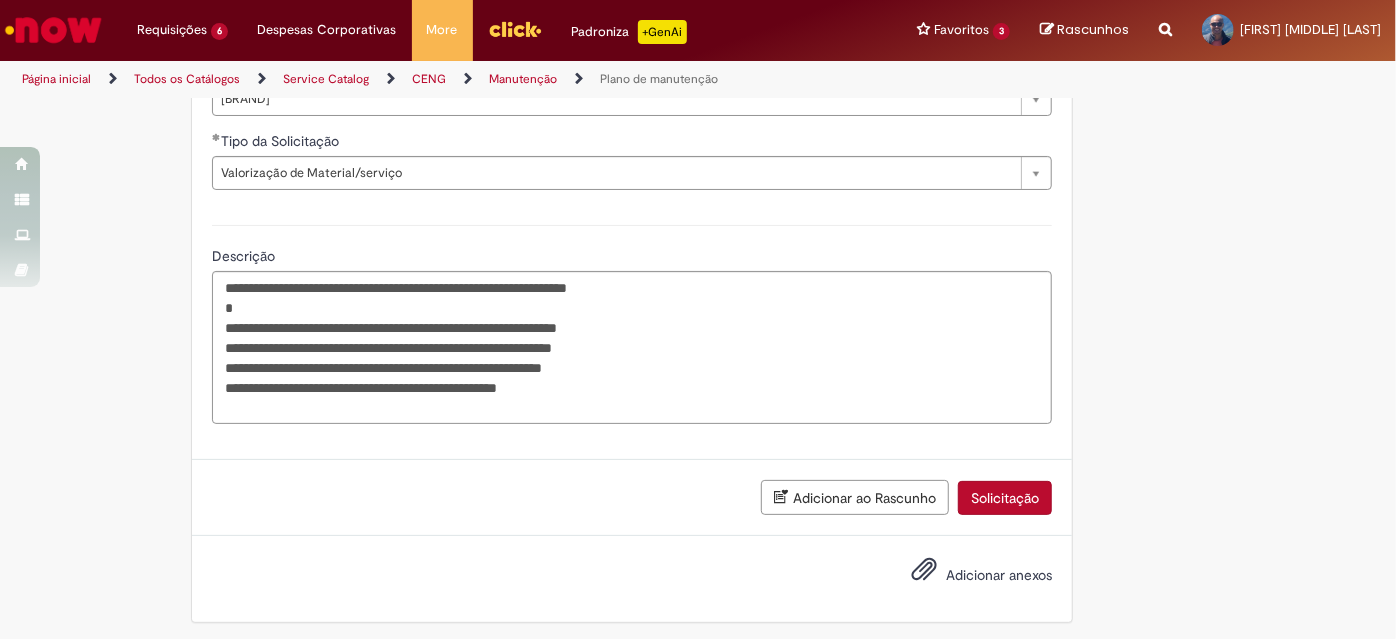 scroll, scrollTop: 661, scrollLeft: 0, axis: vertical 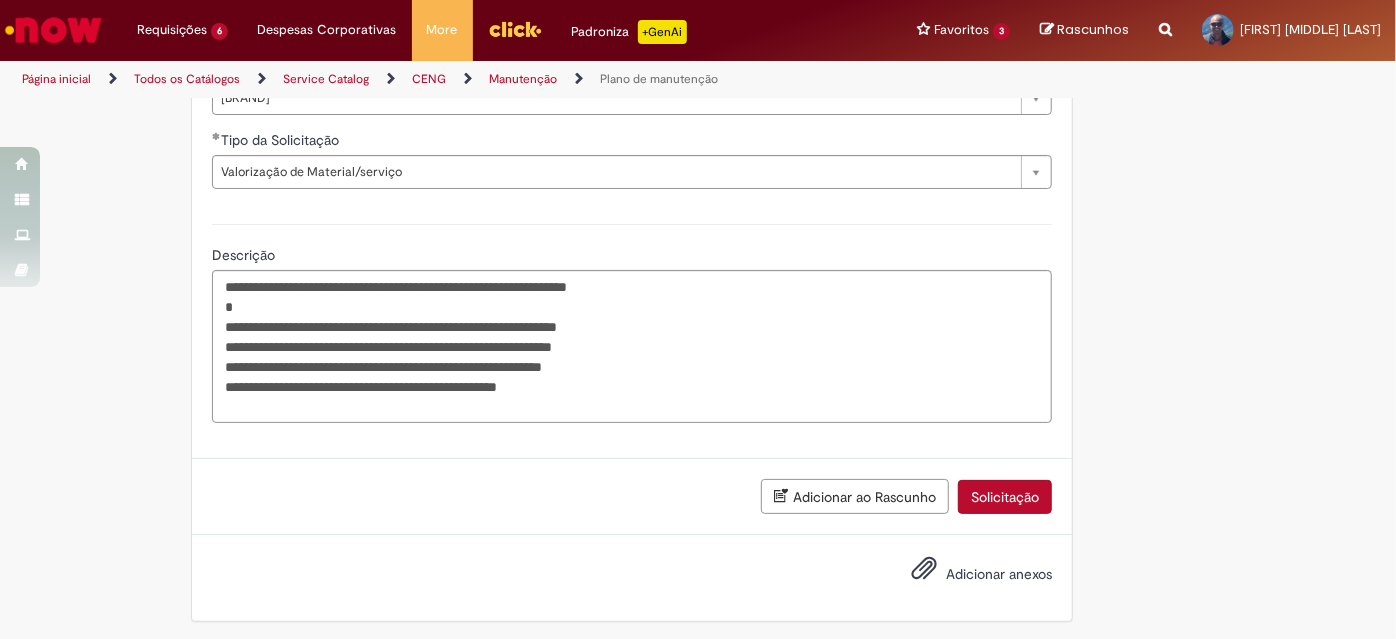 click on "Solicitação" at bounding box center (1005, 497) 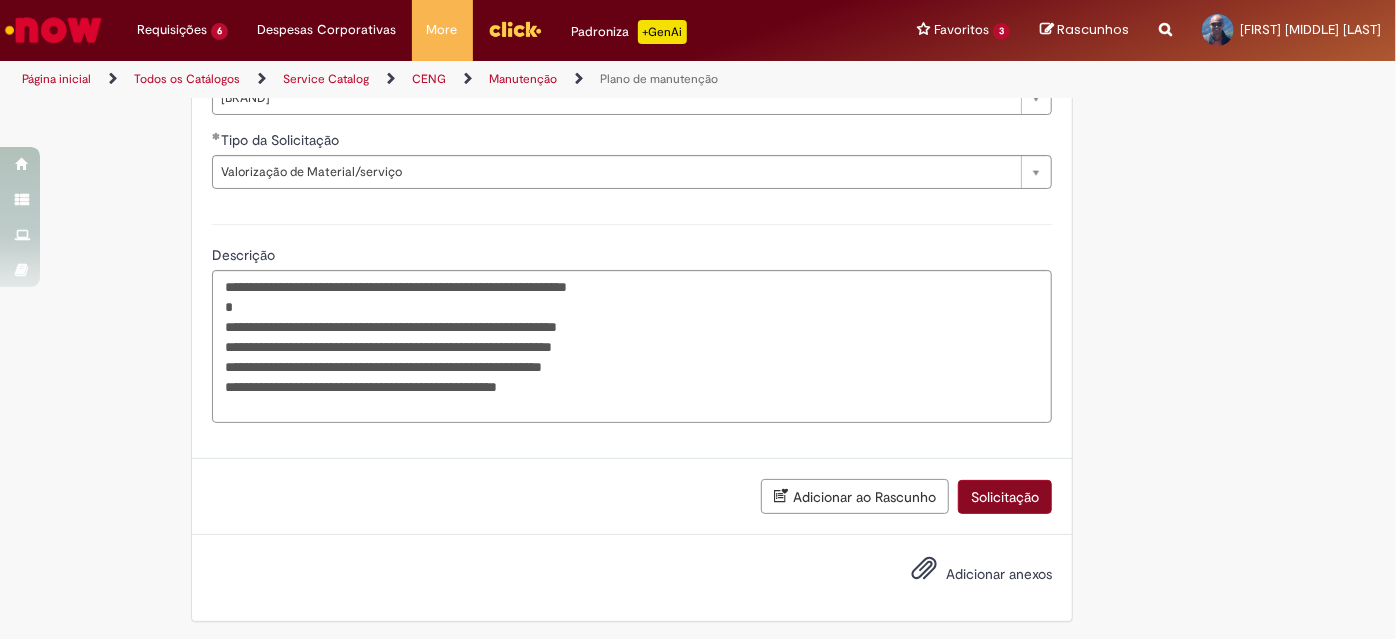 scroll, scrollTop: 616, scrollLeft: 0, axis: vertical 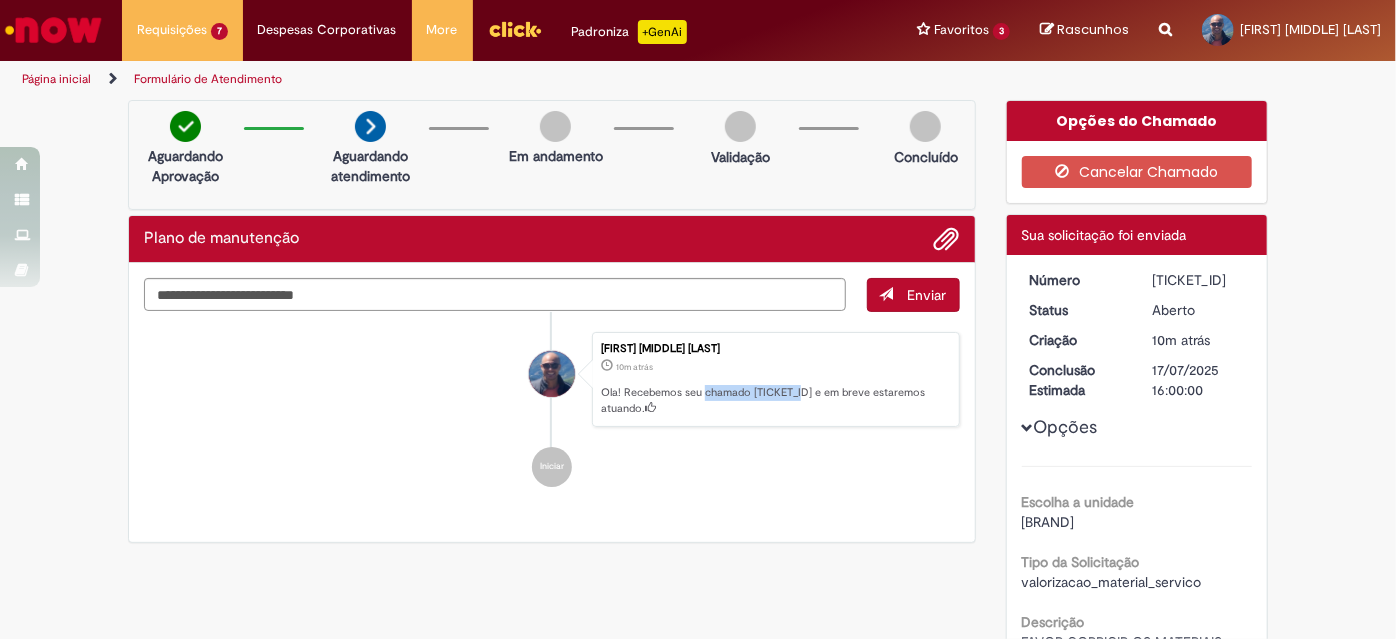 drag, startPoint x: 796, startPoint y: 384, endPoint x: 698, endPoint y: 387, distance: 98.045906 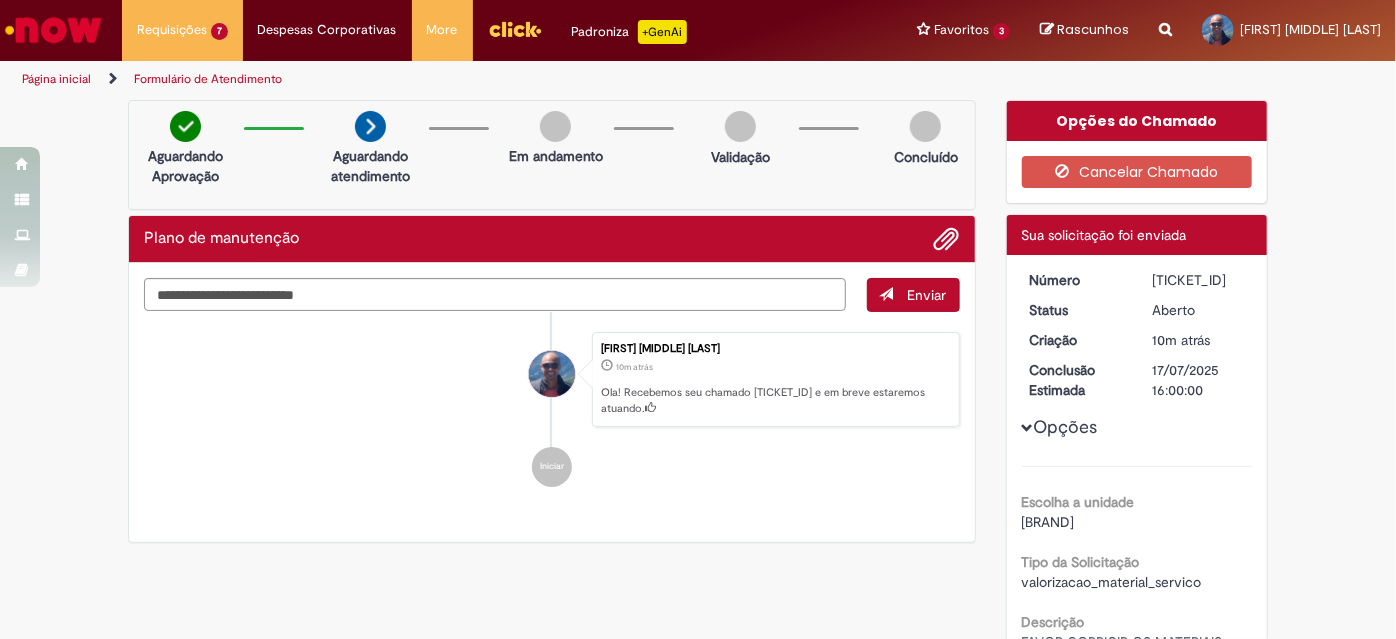 click on "Enviar
Carlos Henrique Gomes De Carvalho Junior
10m atrás 10 minutos atrás
Ola! Recebemos seu chamado R13270312 e em breve estaremos atuando.
Iniciar" at bounding box center (552, 403) 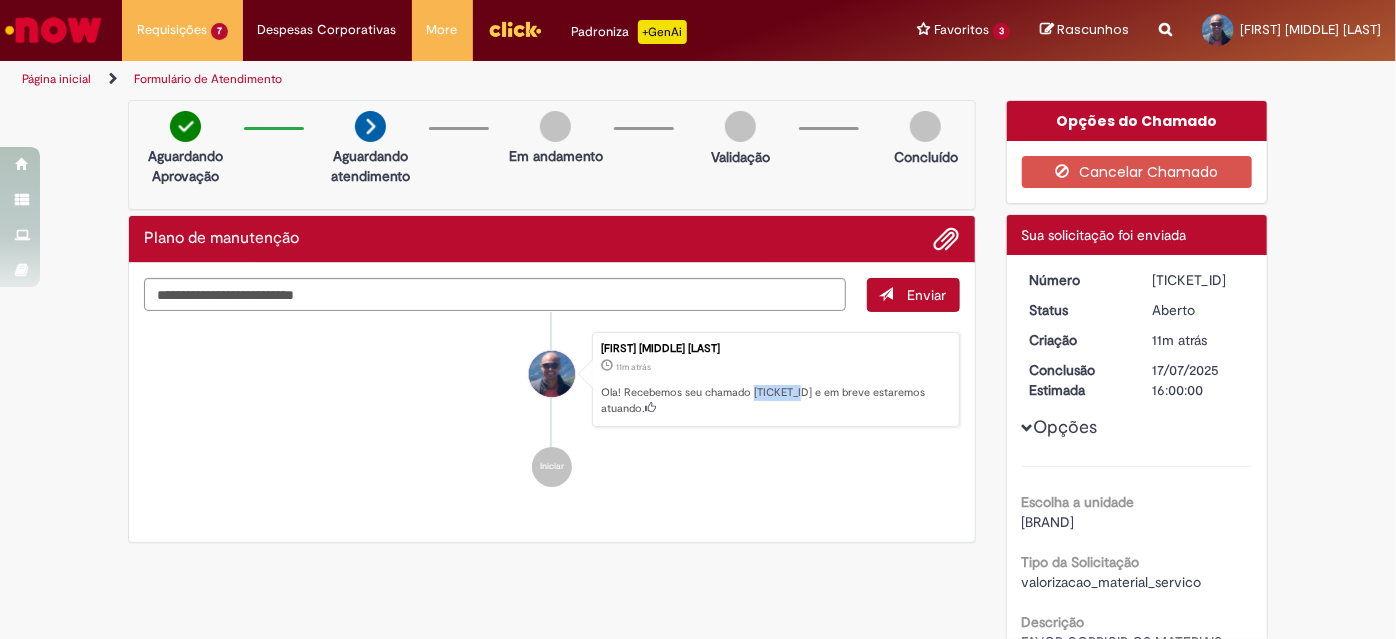 drag, startPoint x: 796, startPoint y: 390, endPoint x: 748, endPoint y: 388, distance: 48.04165 